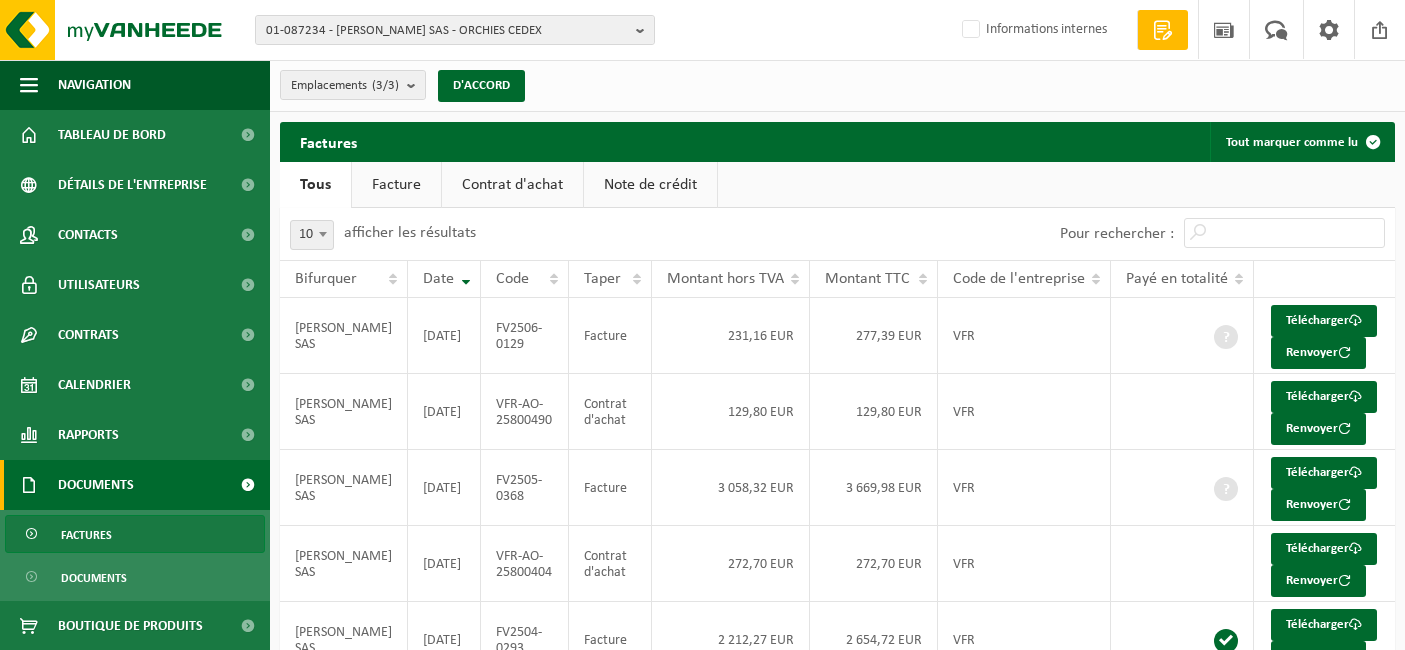 scroll, scrollTop: 482, scrollLeft: 0, axis: vertical 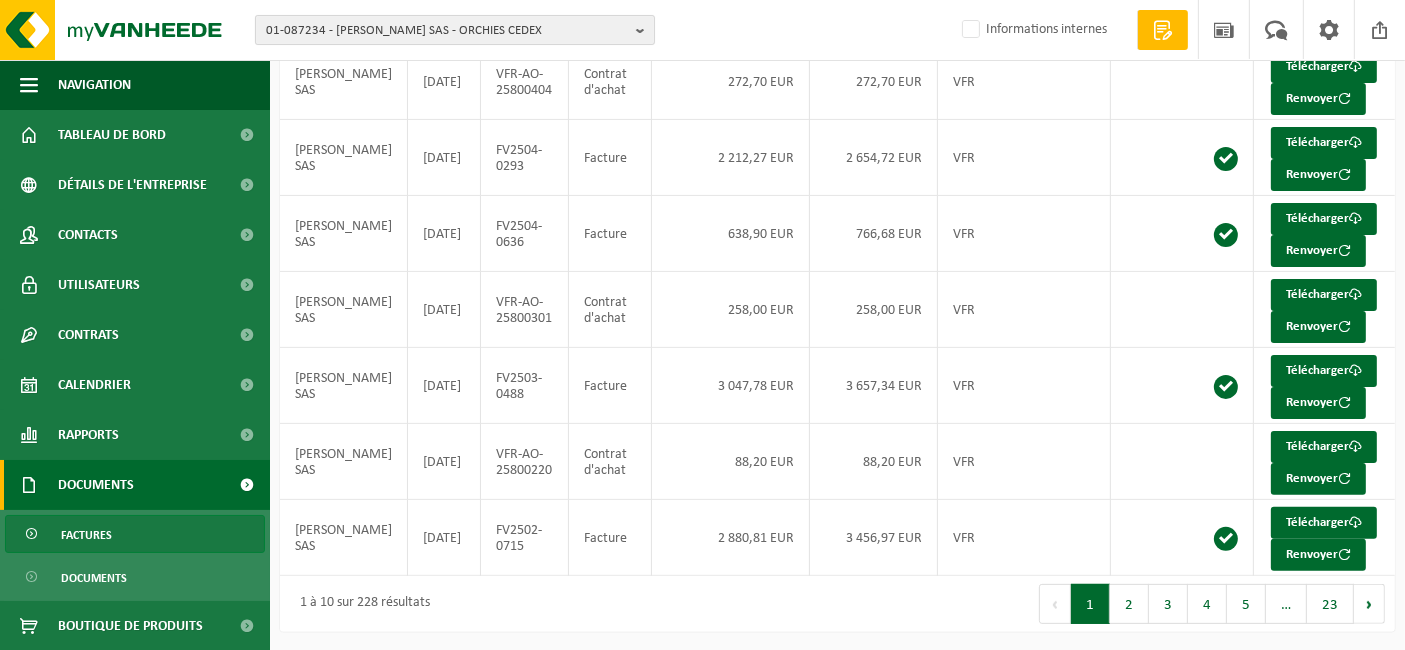 click on "01-087234 - LEROUX SAS - ORCHIES CEDEX" at bounding box center (404, 30) 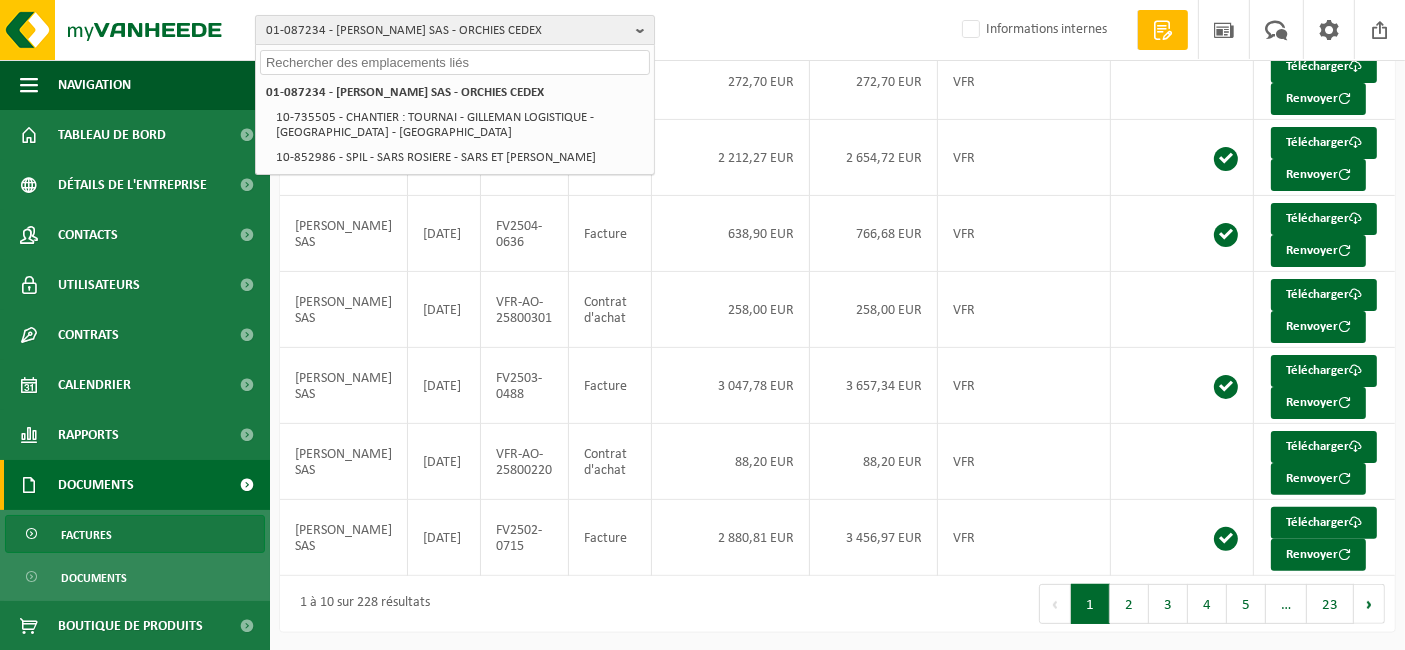 paste on "10-973584" 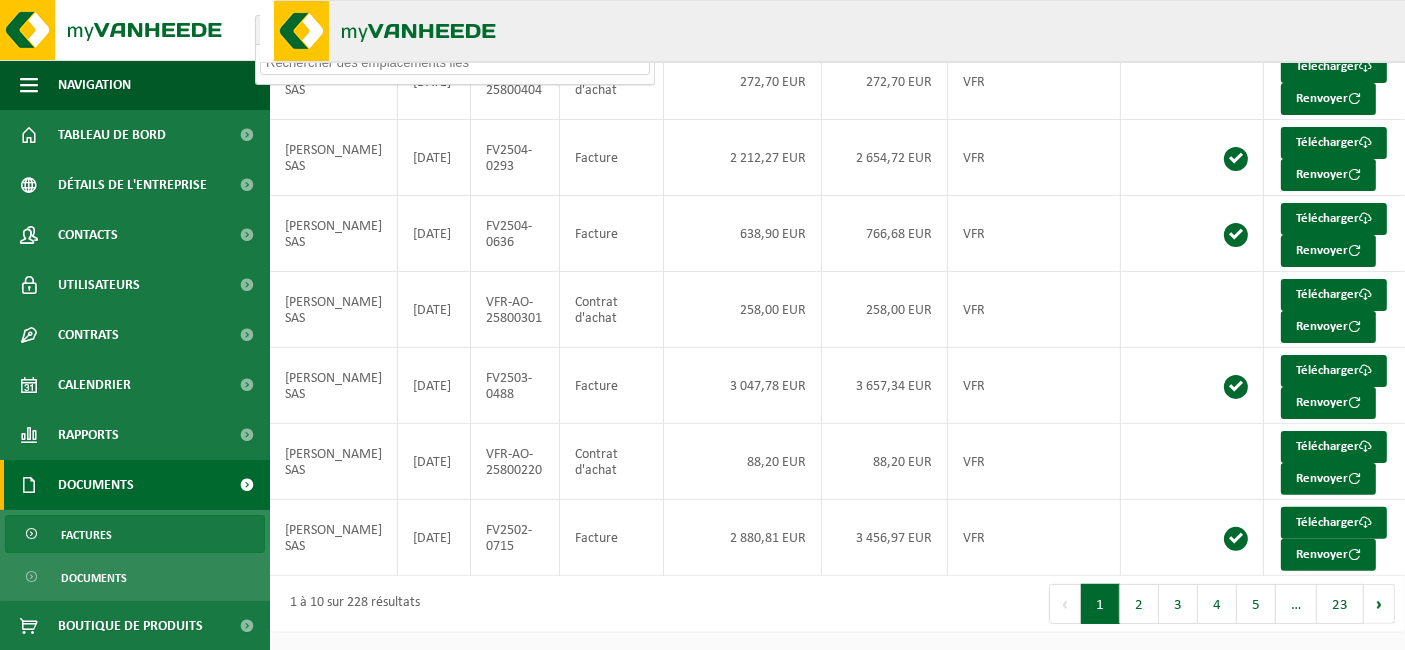 scroll, scrollTop: 0, scrollLeft: 0, axis: both 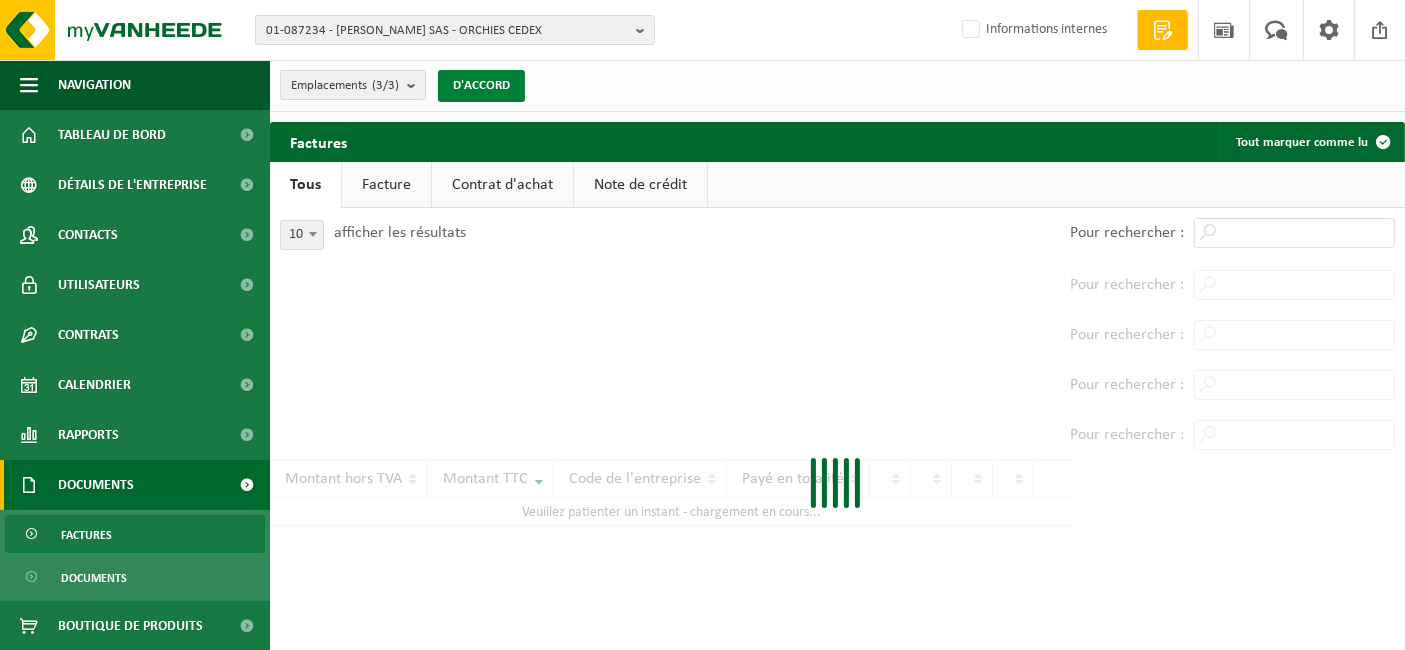 click on "D'ACCORD" at bounding box center [481, 85] 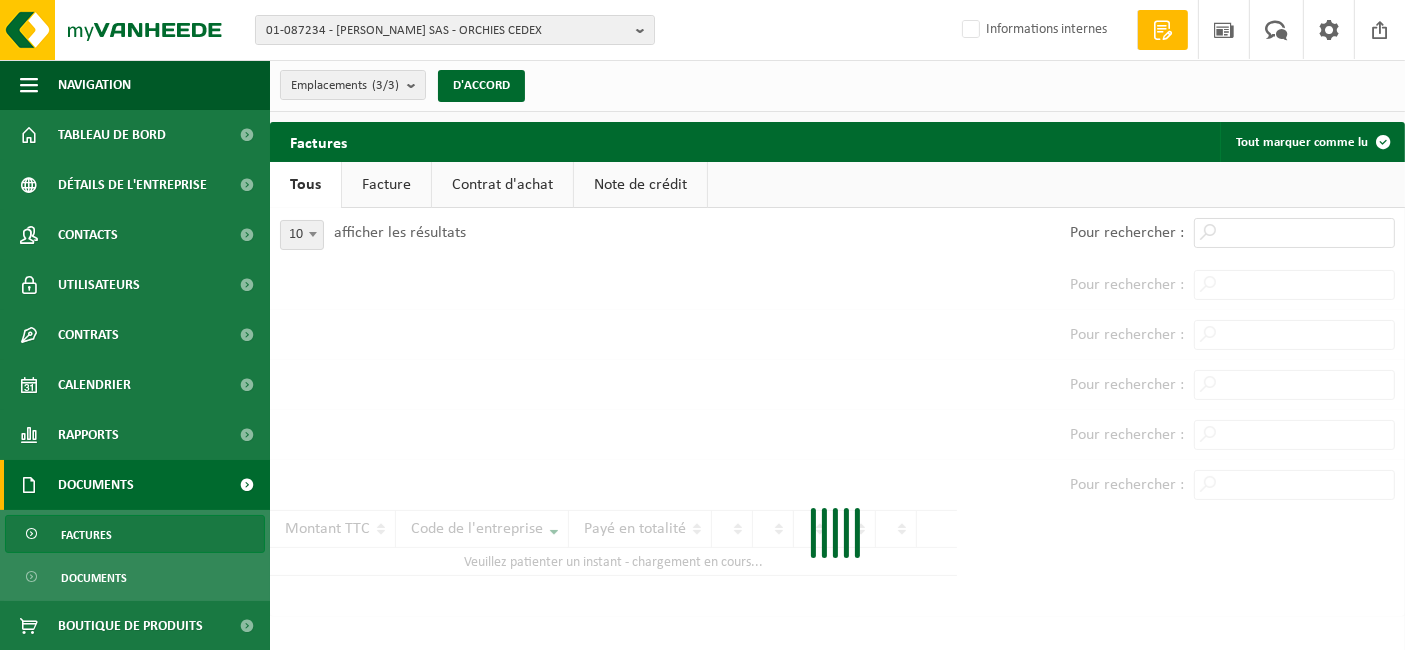 type 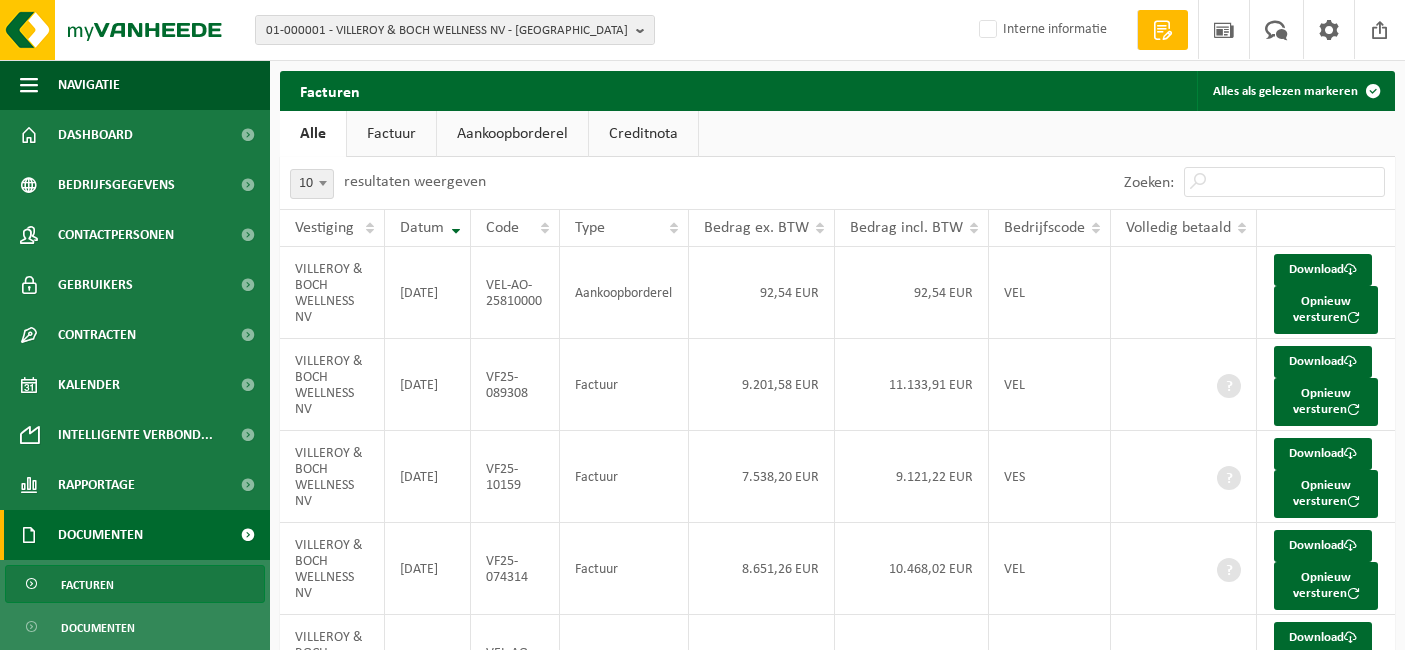 scroll, scrollTop: 0, scrollLeft: 0, axis: both 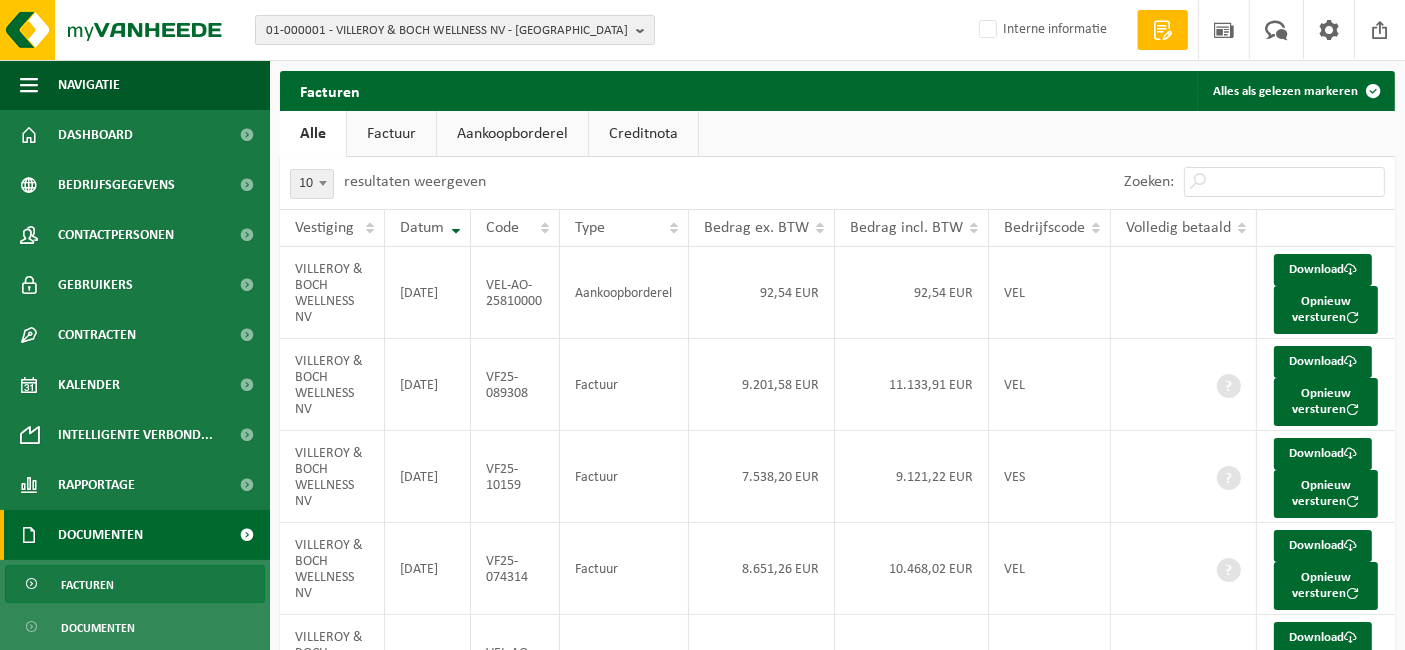 click on "01-000001 - VILLEROY & BOCH WELLNESS NV - ROESELARE" at bounding box center [447, 31] 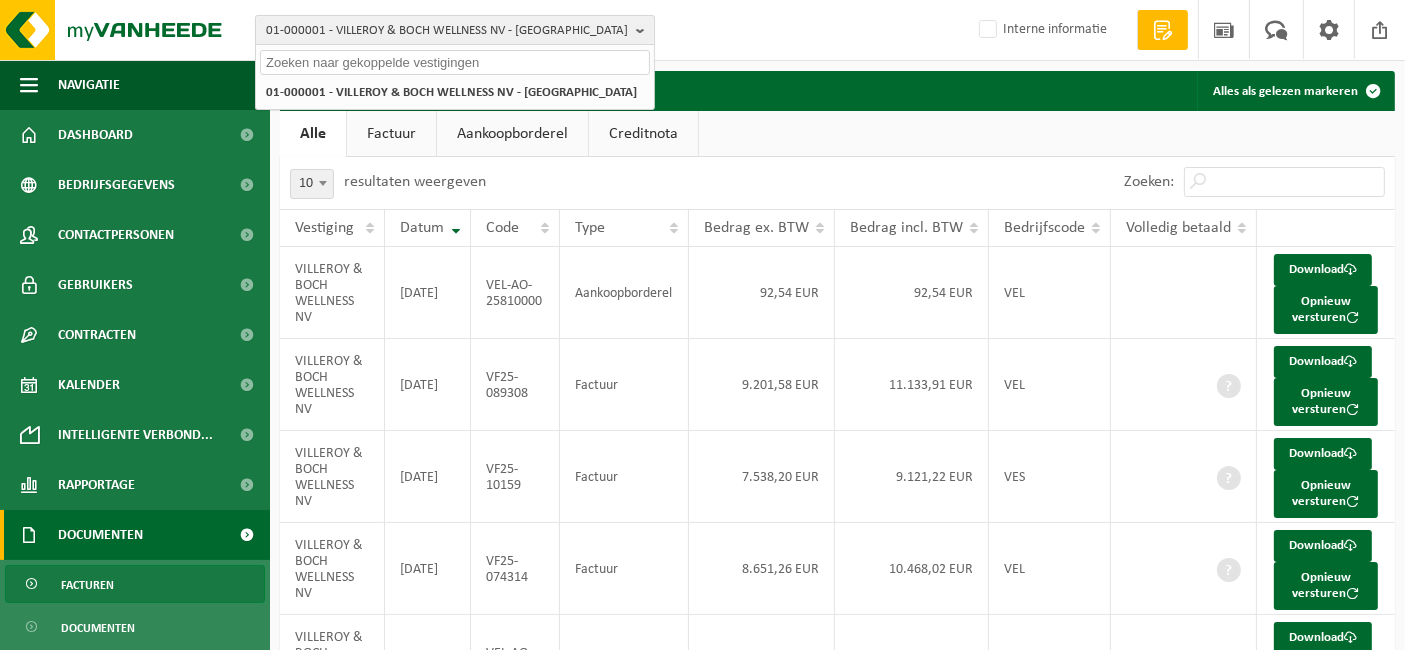 paste on "10-973584" 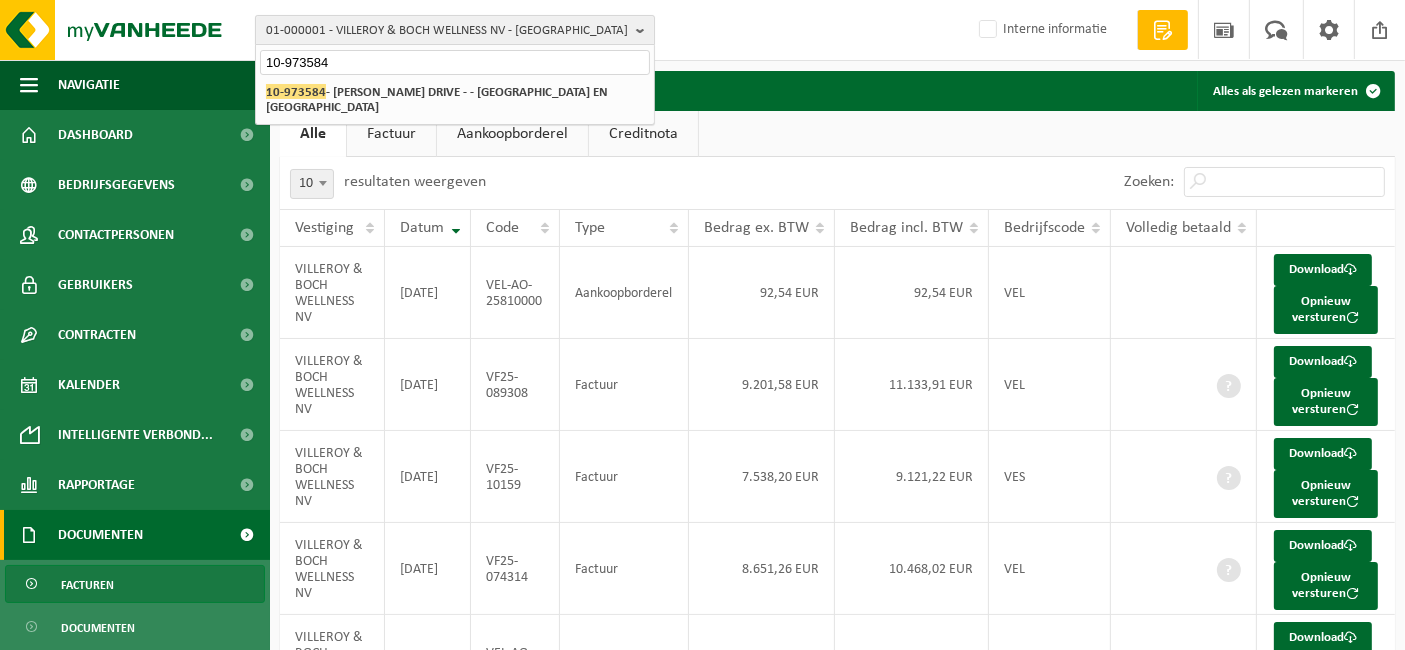 type on "10-973584" 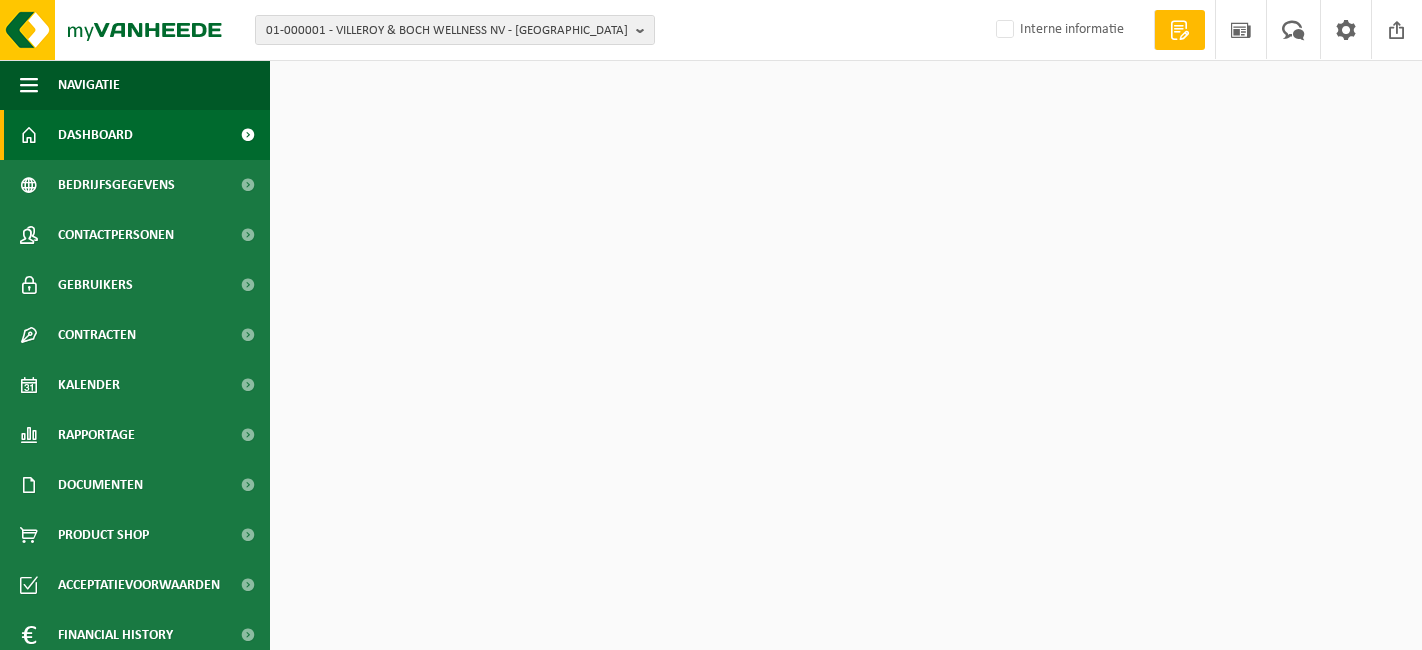 scroll, scrollTop: 0, scrollLeft: 0, axis: both 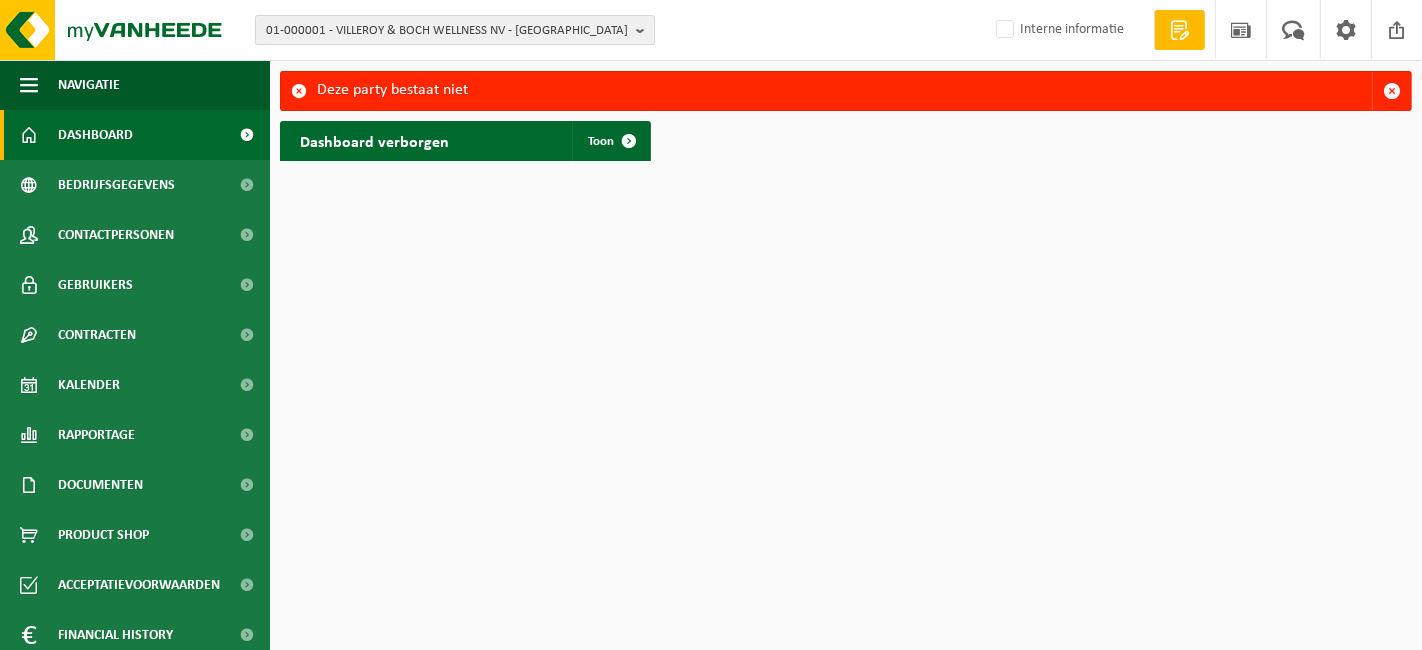 click on "01-000001 - VILLEROY & BOCH WELLNESS NV - ROESELARE" at bounding box center [447, 31] 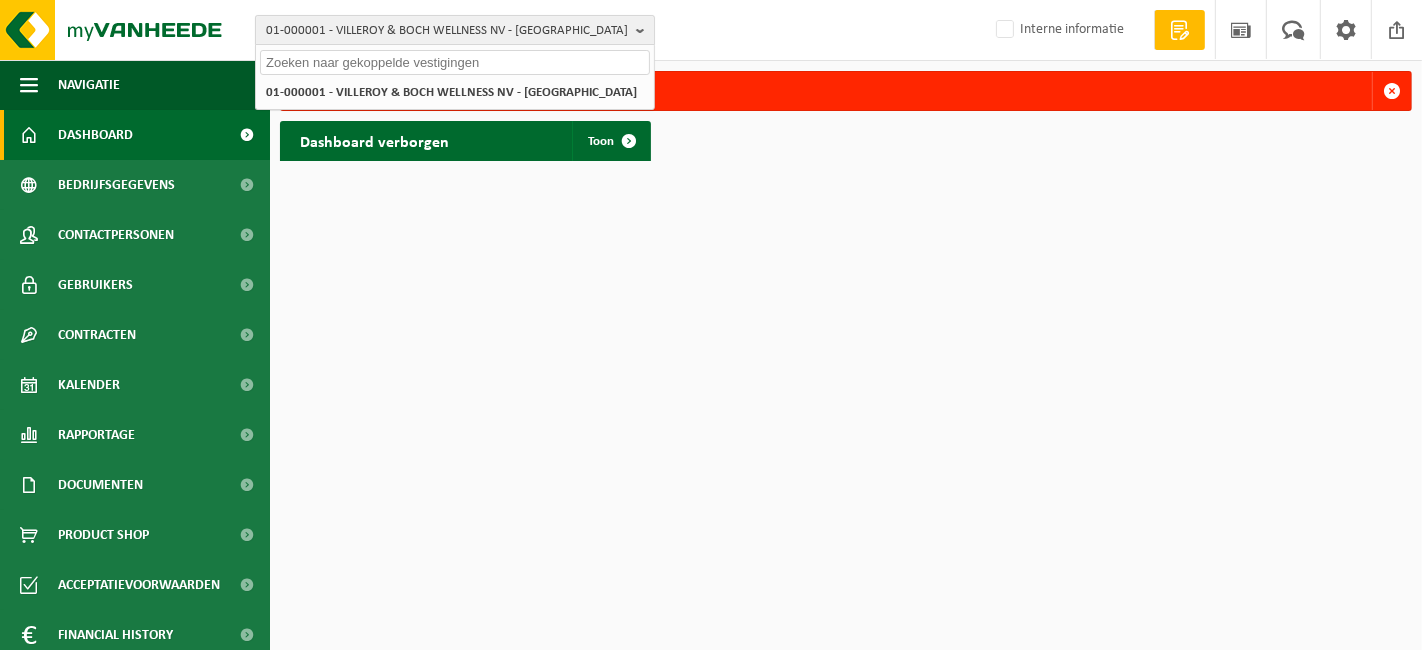 paste on "10-973584" 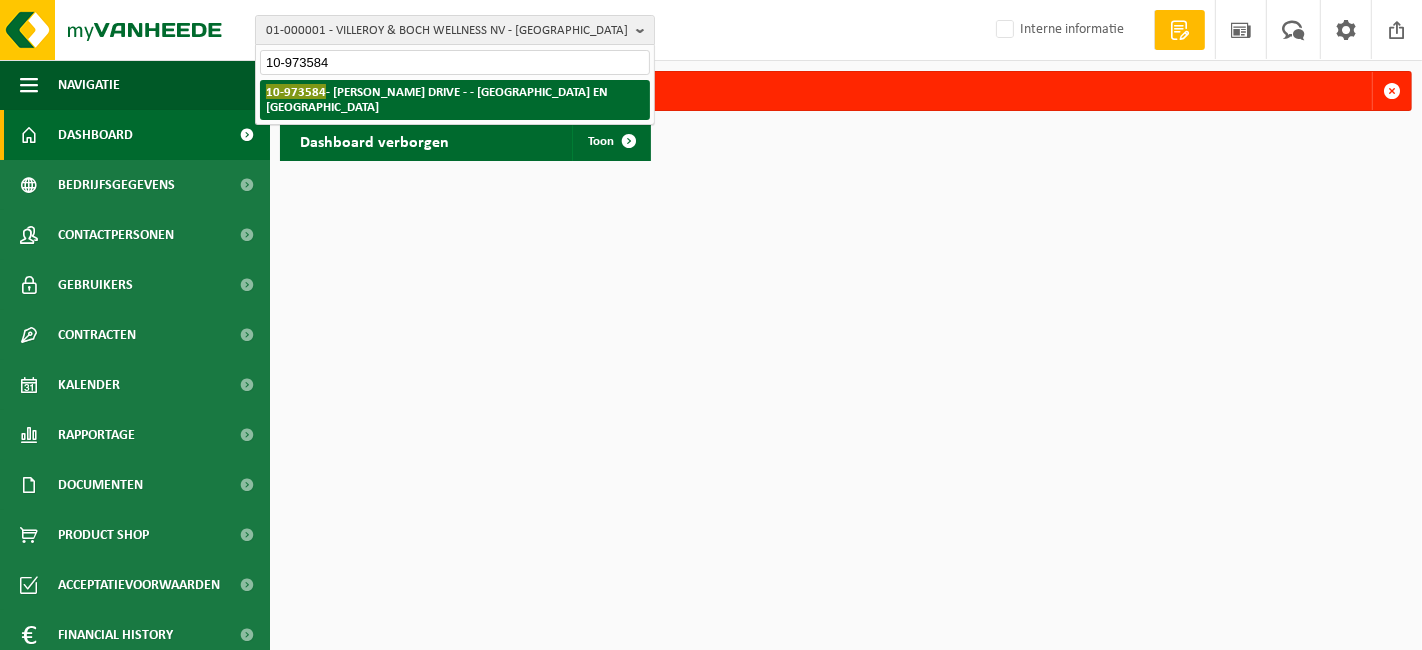 type on "10-973584" 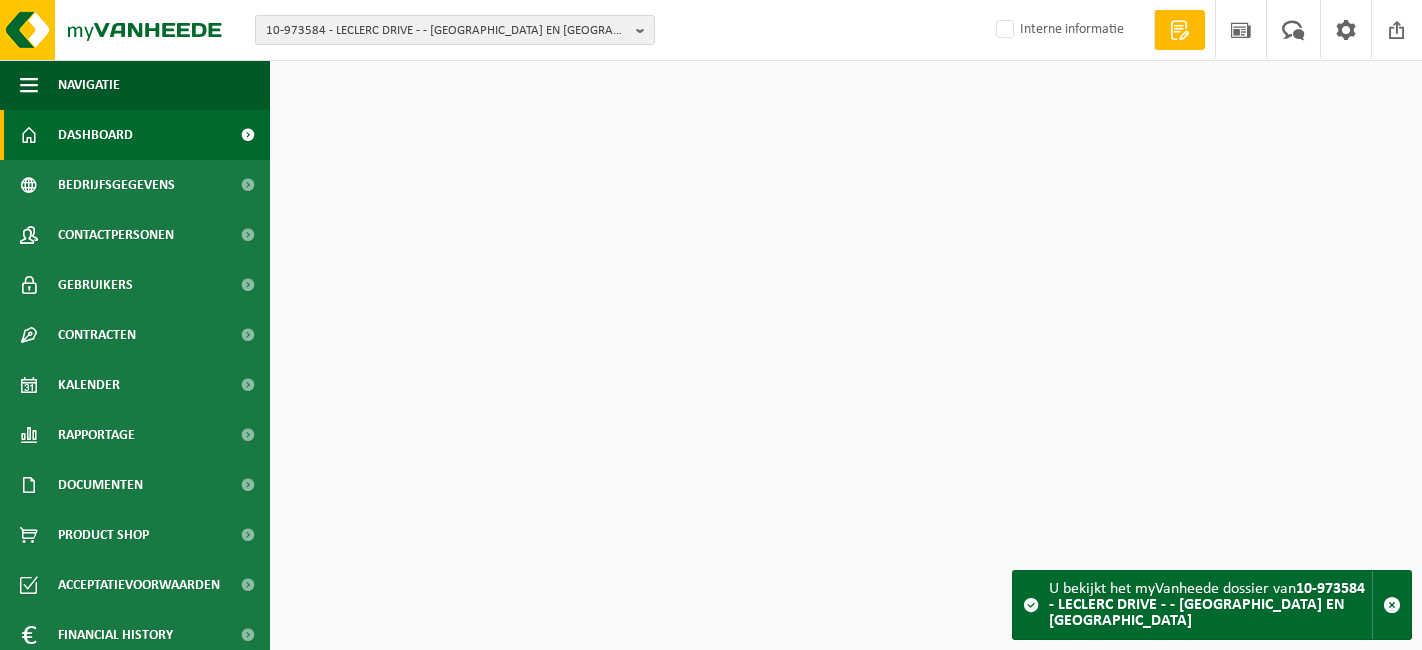 scroll, scrollTop: 0, scrollLeft: 0, axis: both 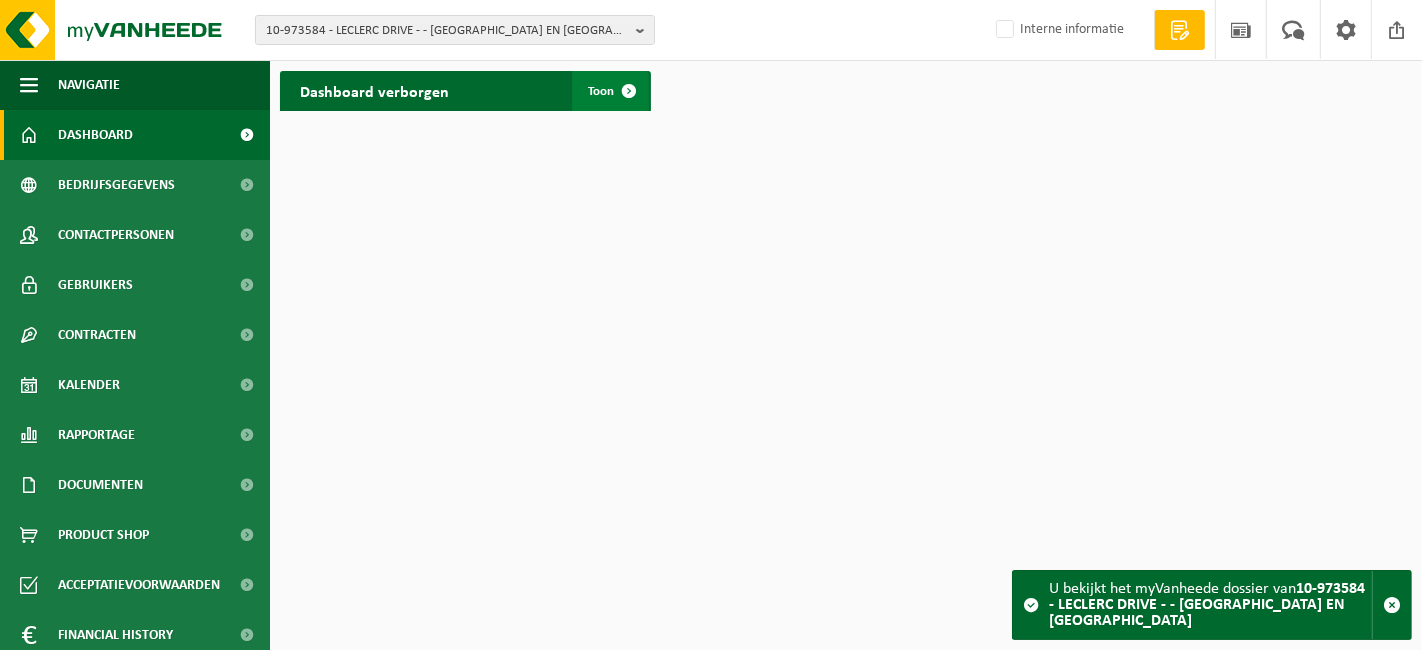 click on "Toon" at bounding box center (610, 91) 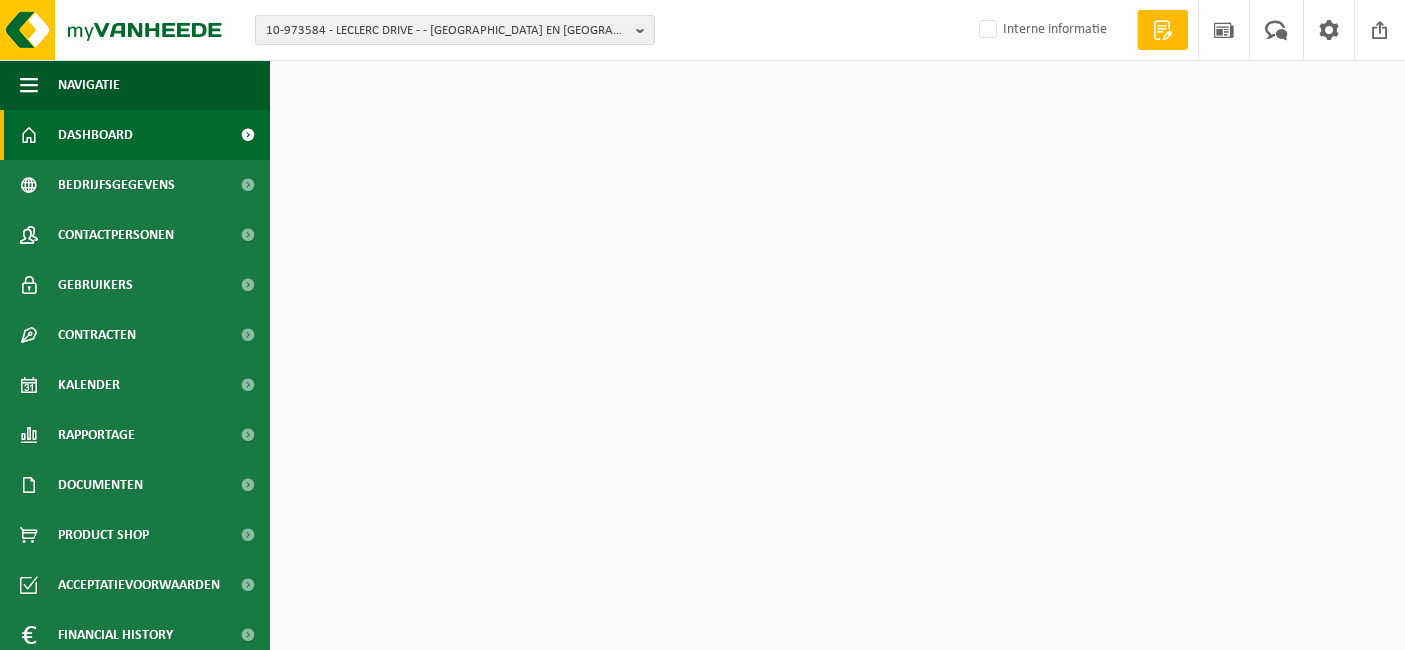 scroll, scrollTop: 0, scrollLeft: 0, axis: both 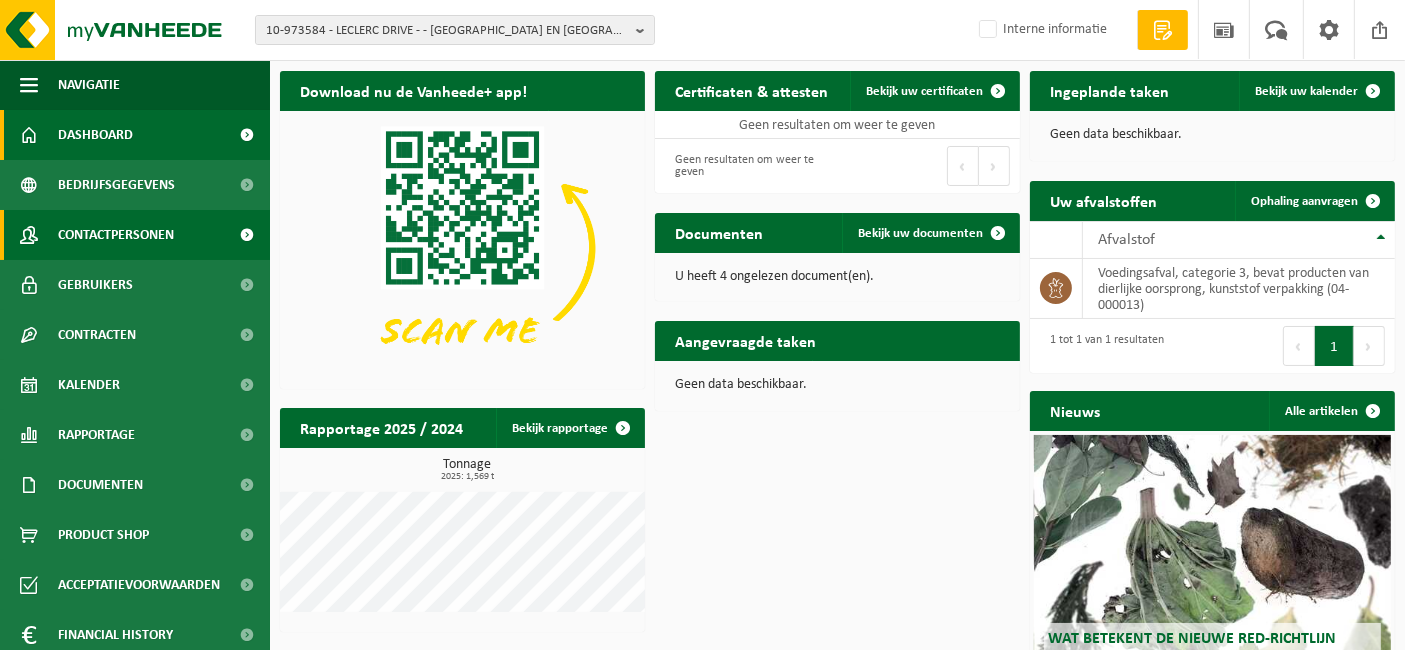 click on "Contactpersonen" at bounding box center [116, 235] 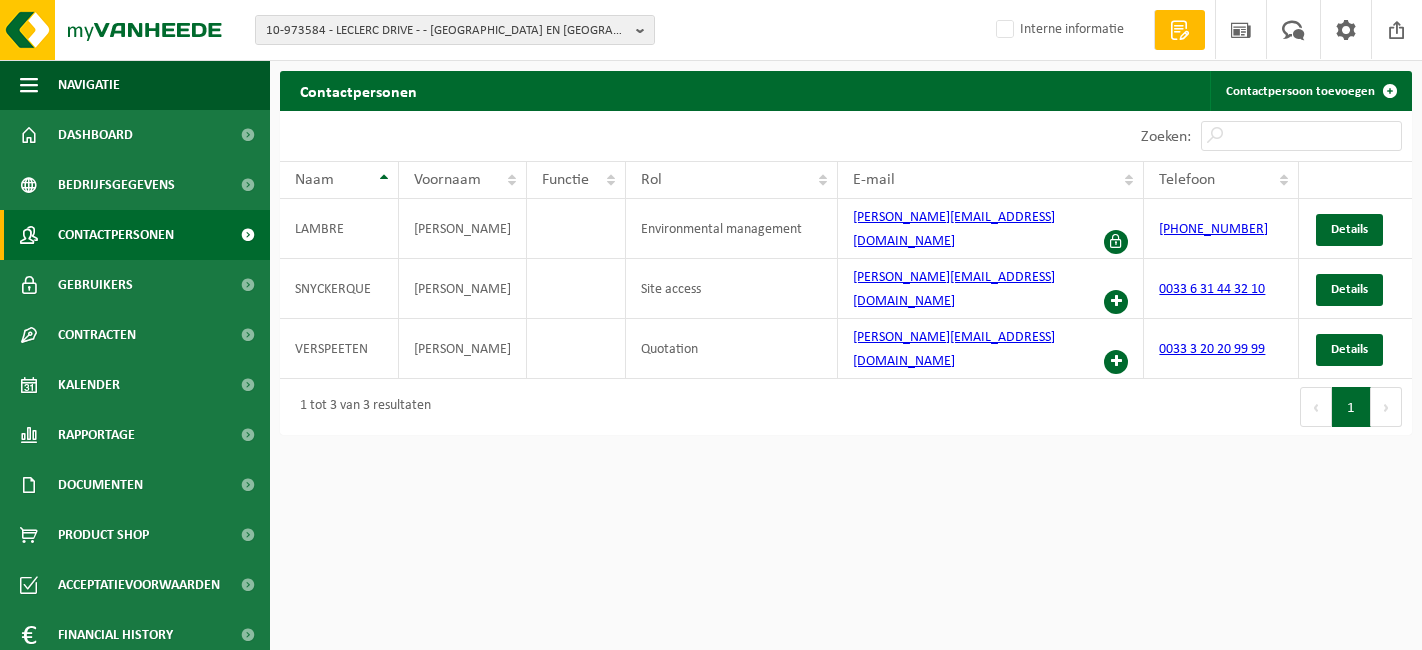 scroll, scrollTop: 0, scrollLeft: 0, axis: both 